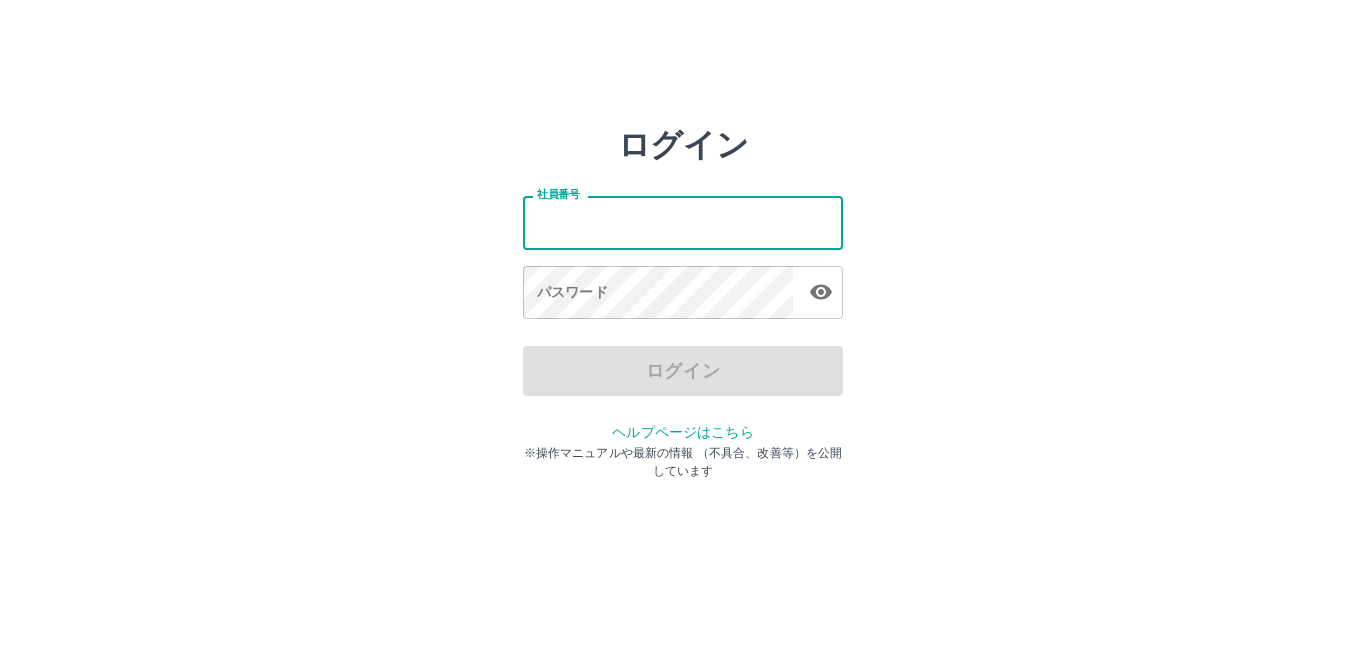scroll, scrollTop: 0, scrollLeft: 0, axis: both 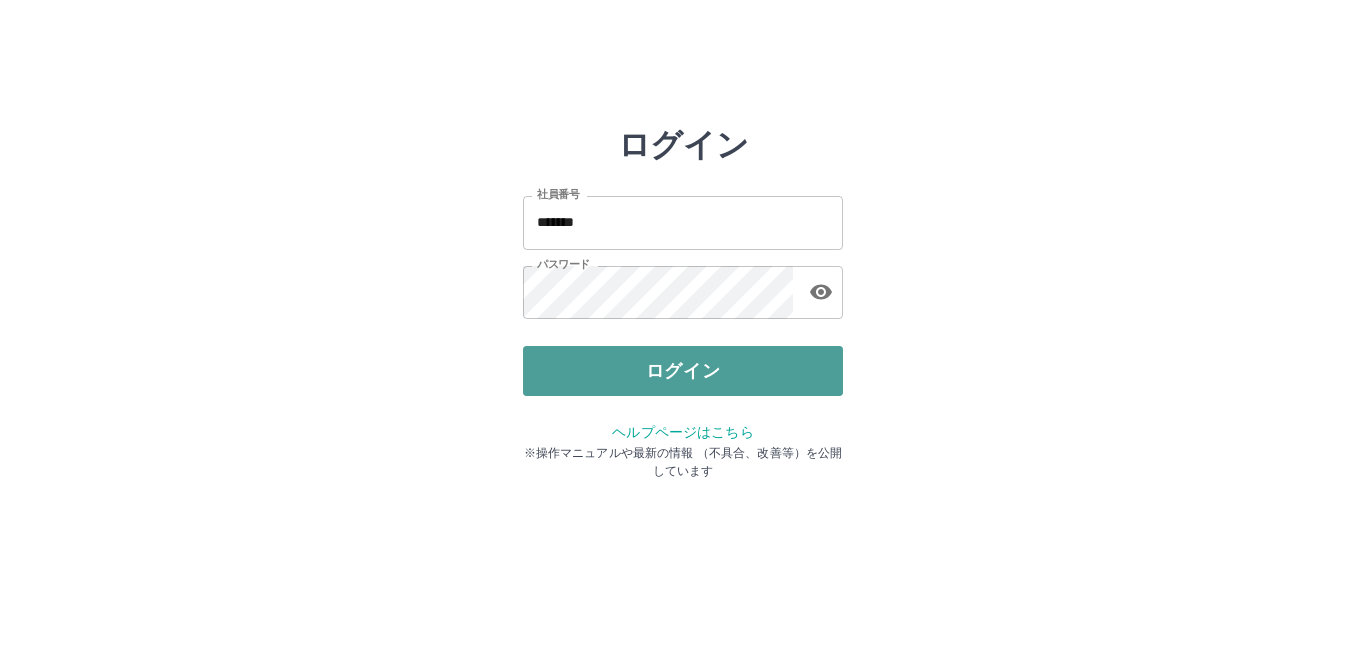 click on "ログイン" at bounding box center (683, 371) 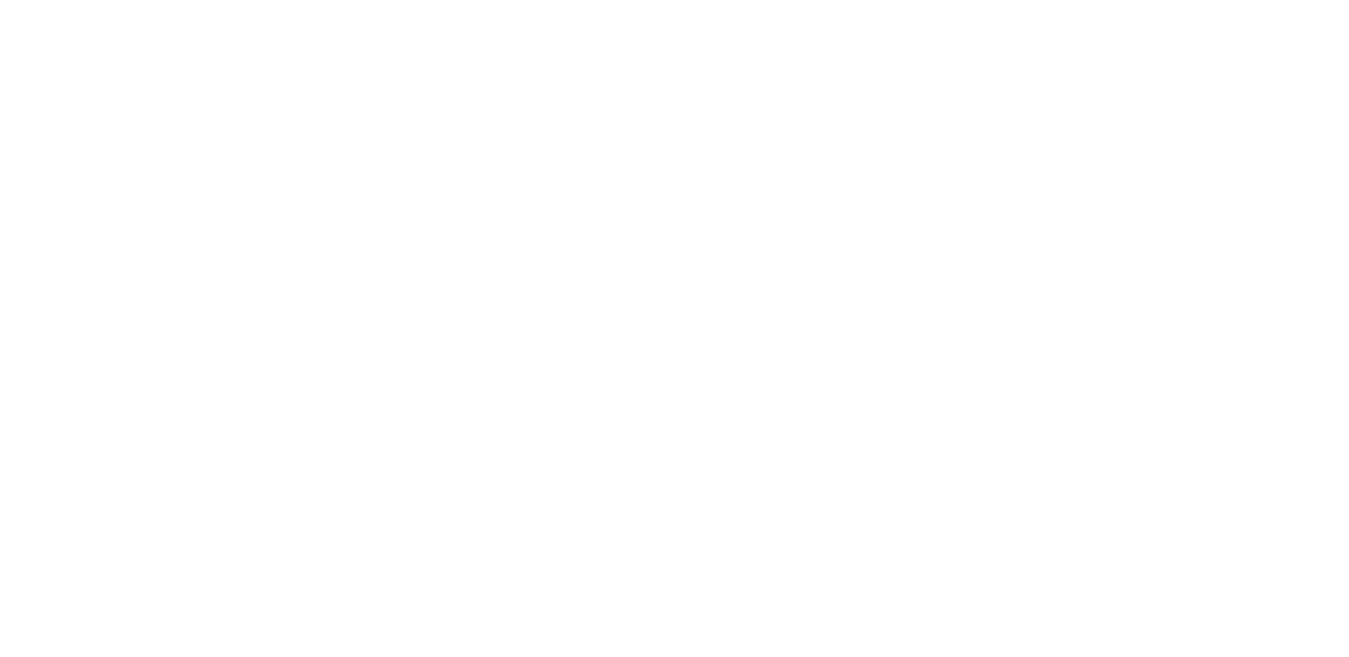 scroll, scrollTop: 0, scrollLeft: 0, axis: both 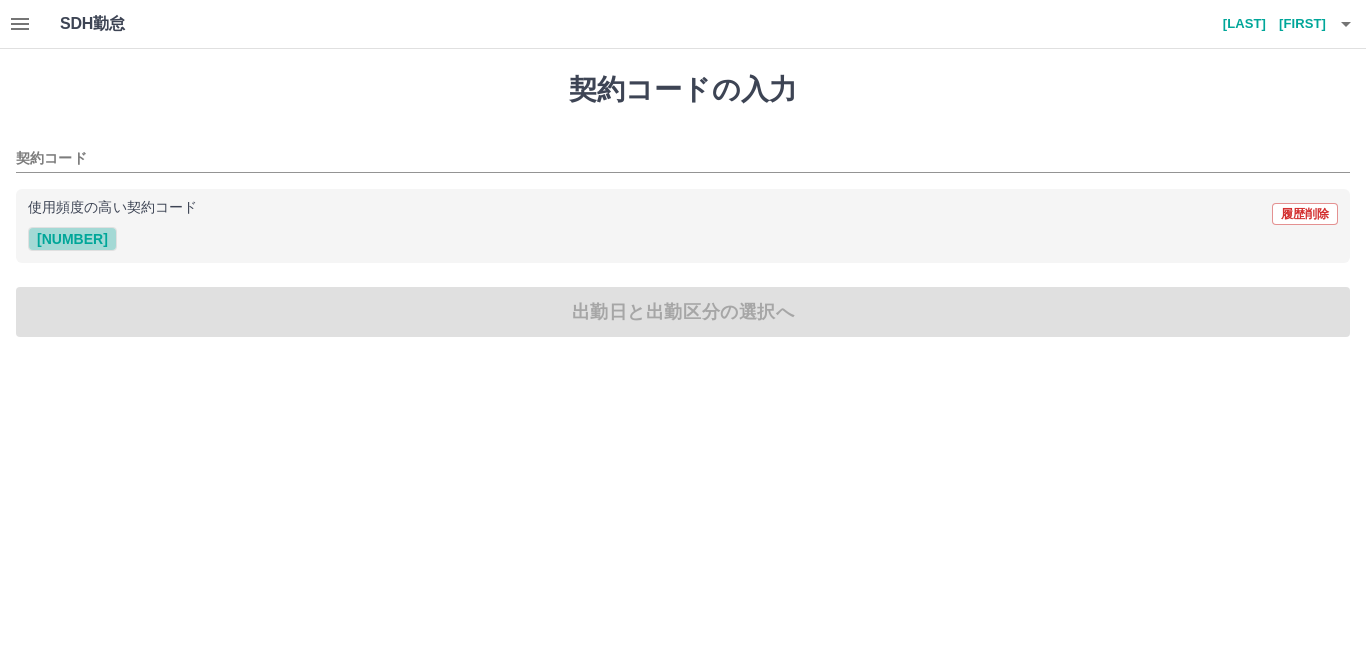 click on "41639001" at bounding box center (72, 239) 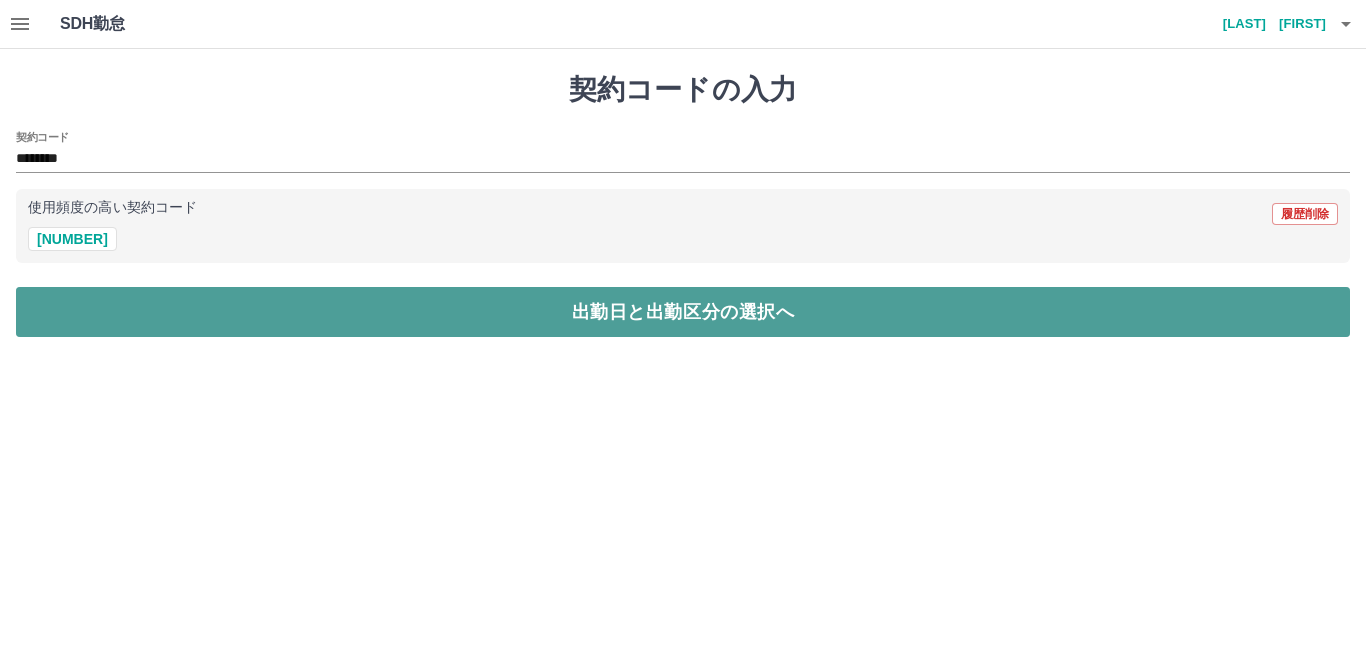 click on "出勤日と出勤区分の選択へ" at bounding box center (683, 312) 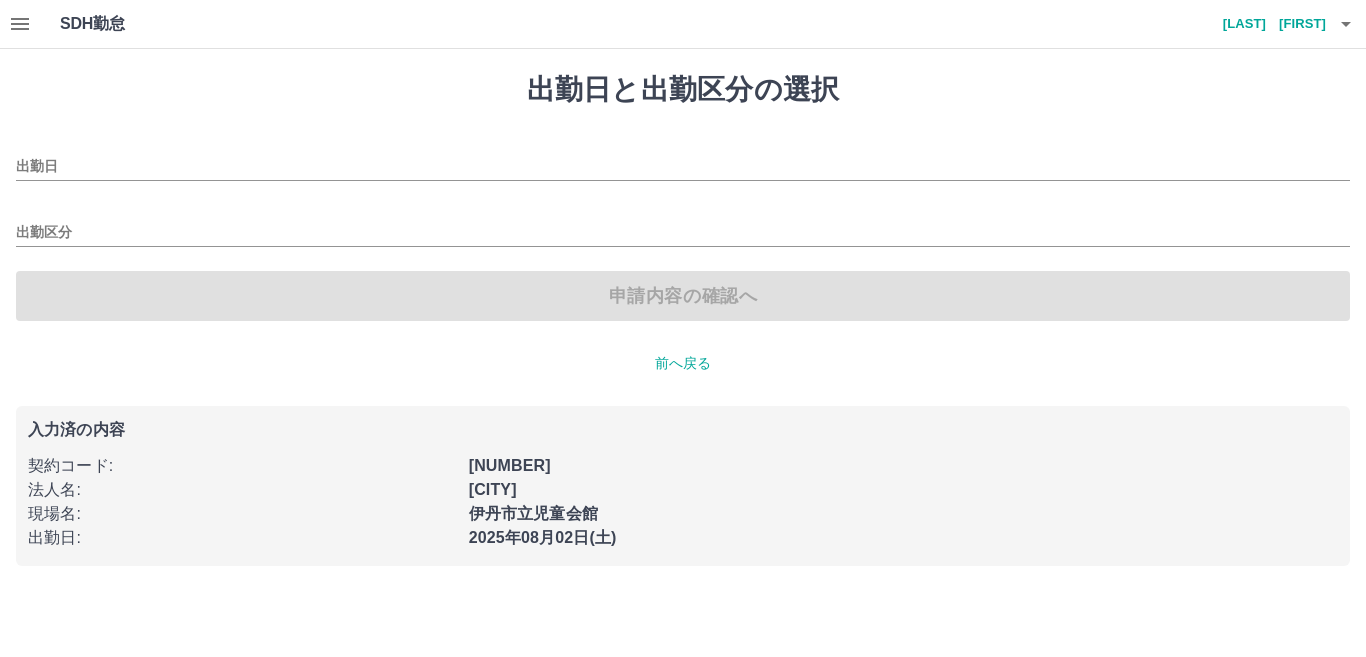 type on "**********" 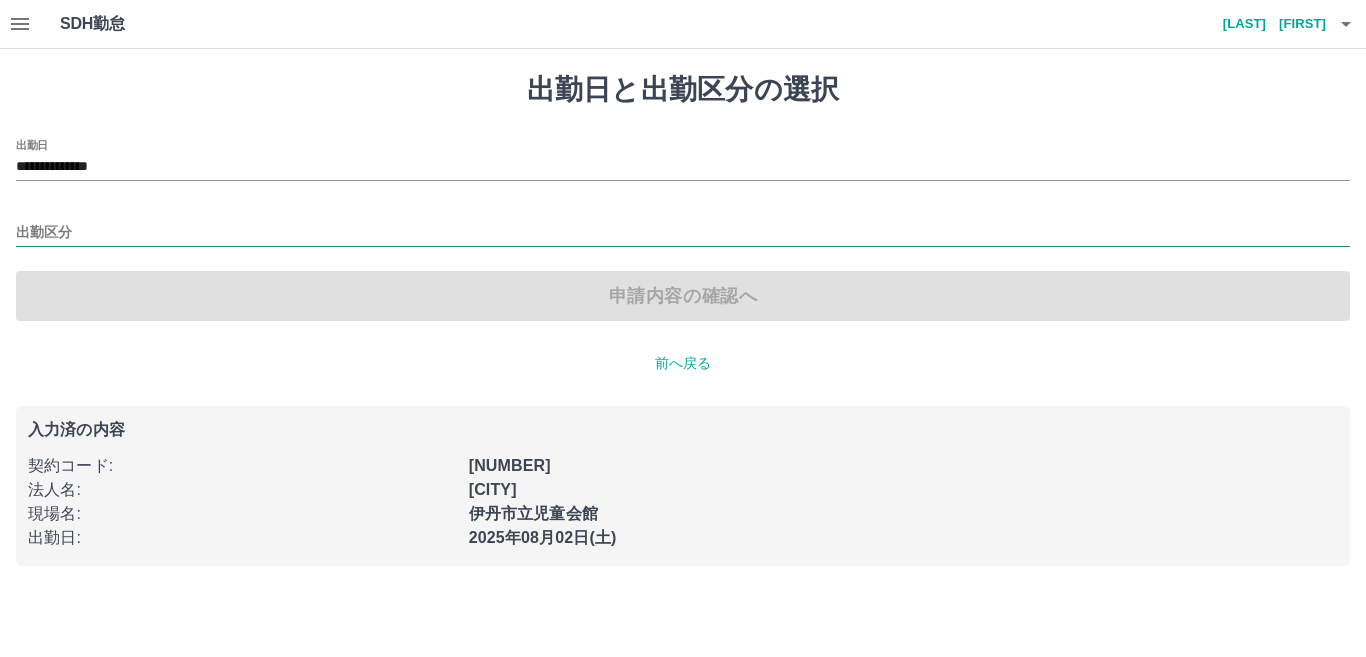 click on "出勤区分" at bounding box center (683, 233) 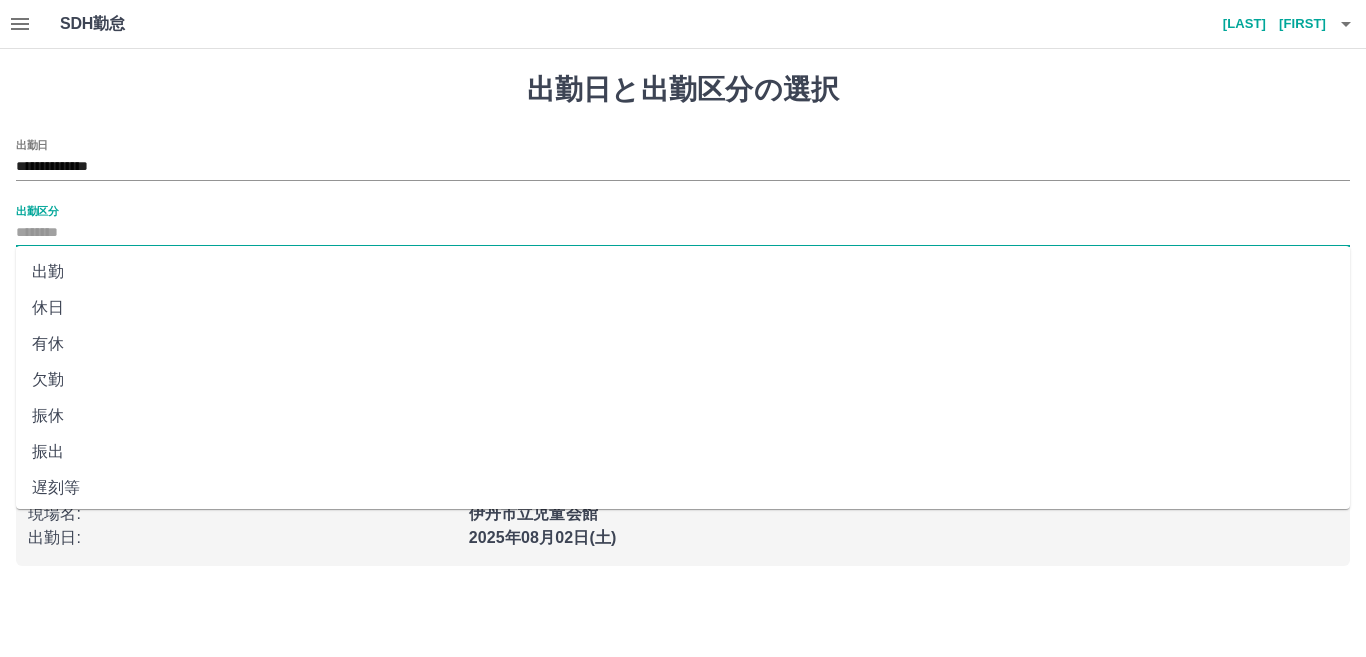click on "出勤" at bounding box center [683, 272] 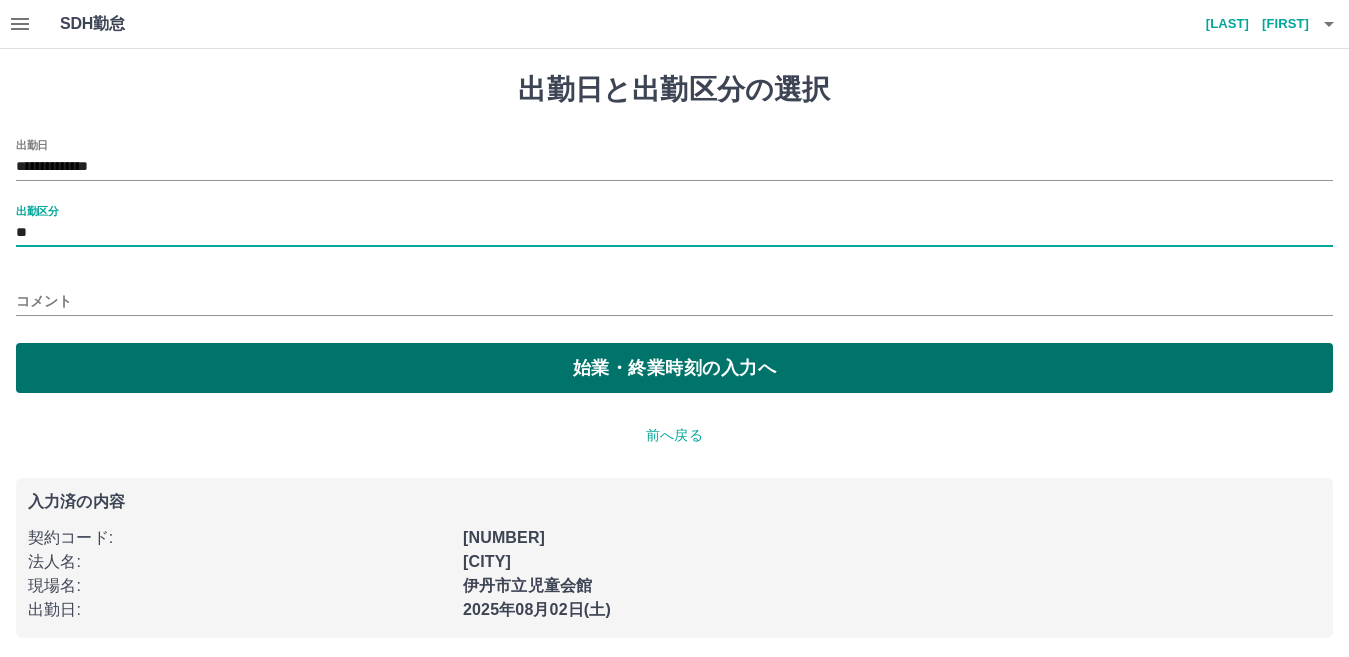 click on "始業・終業時刻の入力へ" at bounding box center [674, 368] 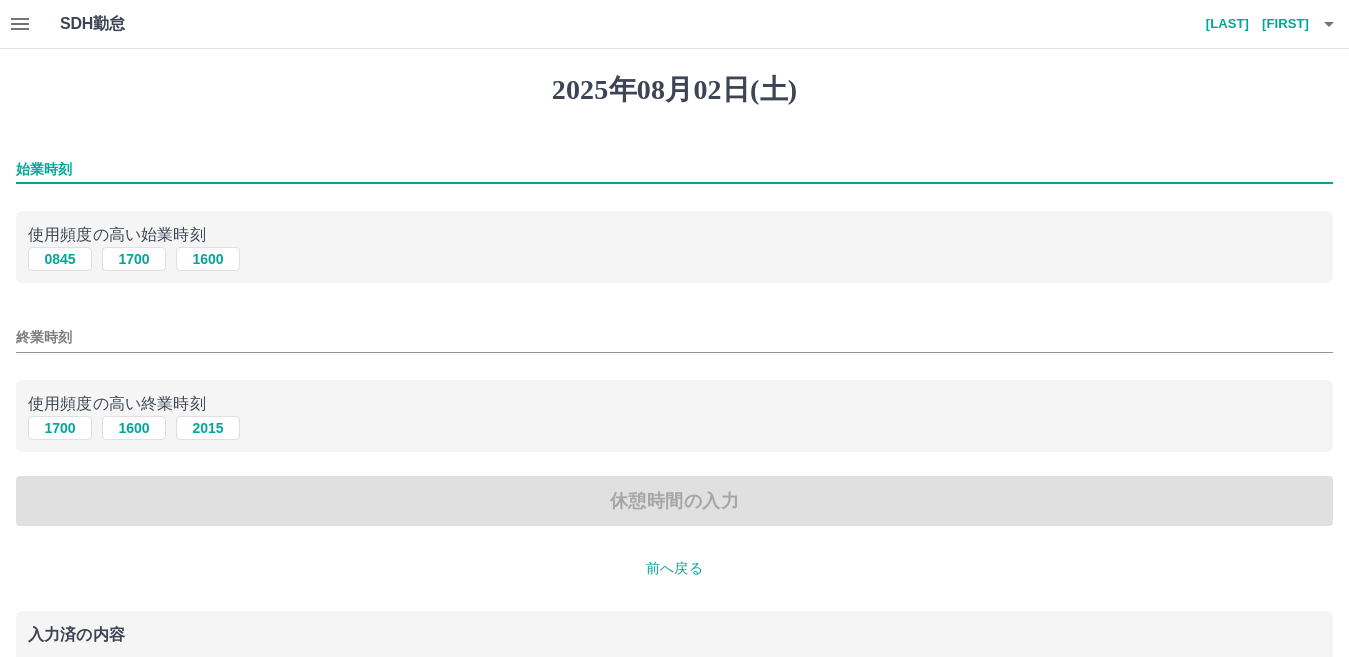 click on "始業時刻" at bounding box center [674, 169] 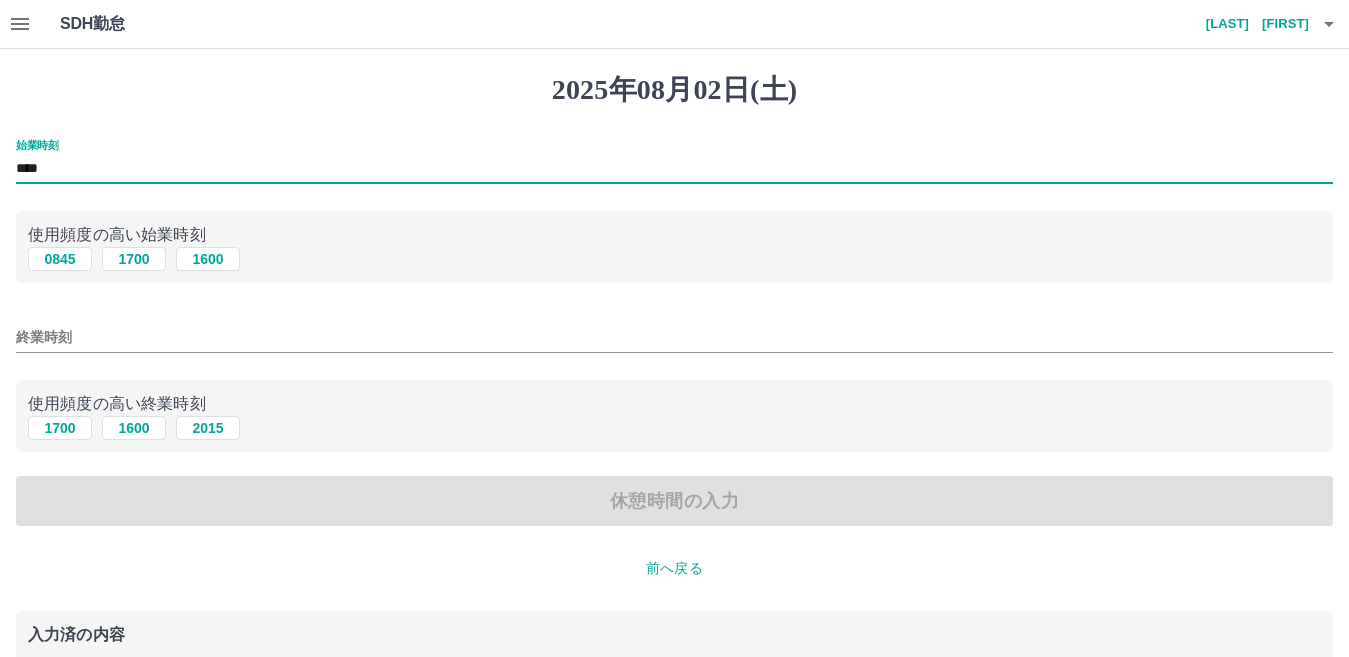 click on "終業時刻" at bounding box center (674, 337) 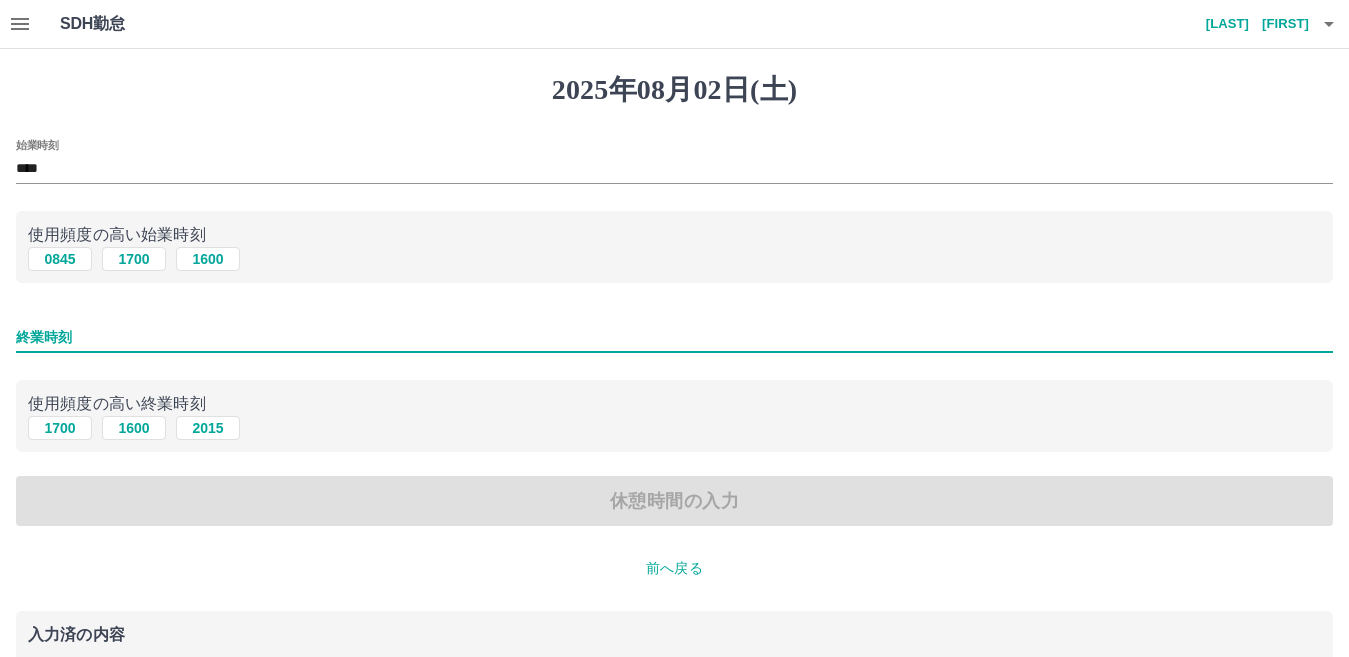 type on "****" 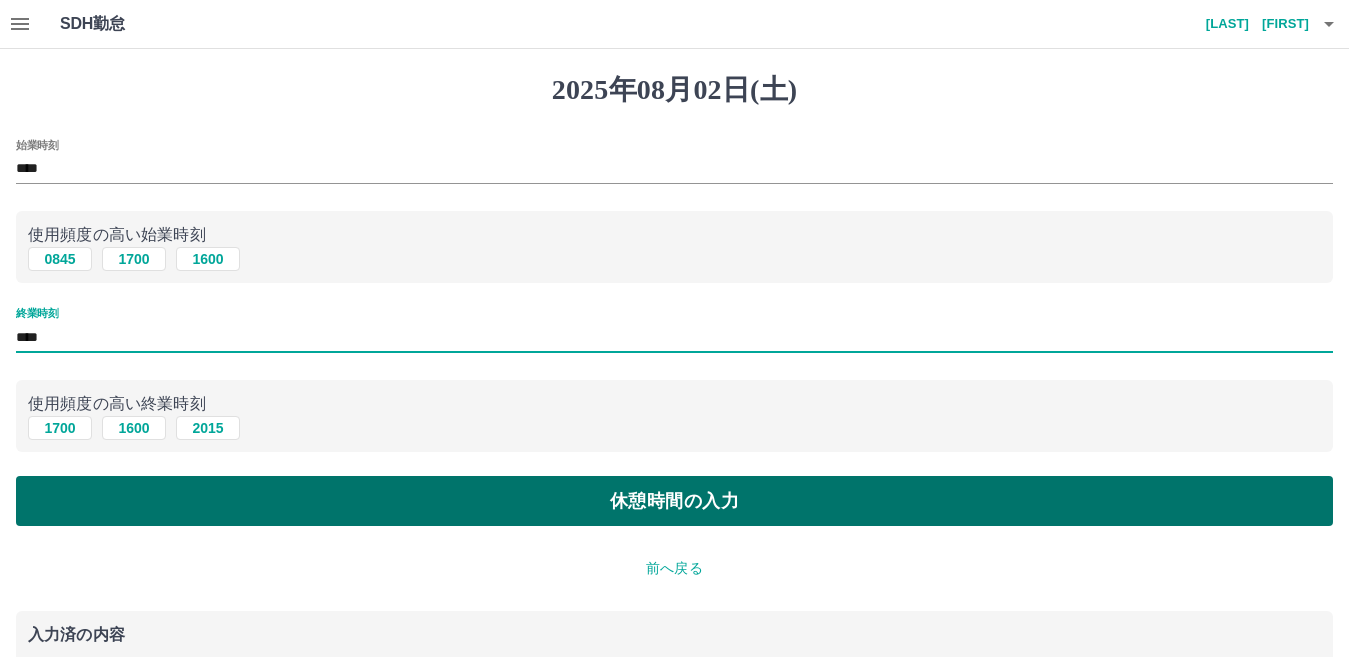 click on "休憩時間の入力" at bounding box center (674, 501) 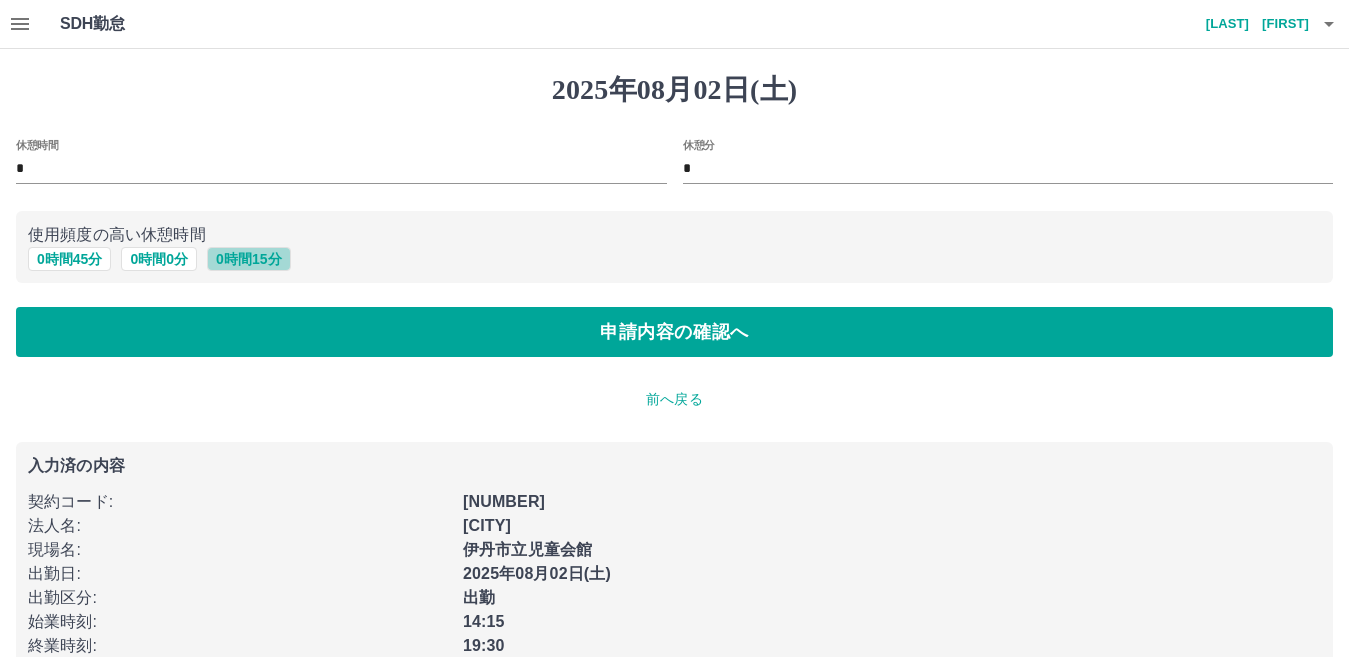 click on "0 時間 15 分" at bounding box center [248, 259] 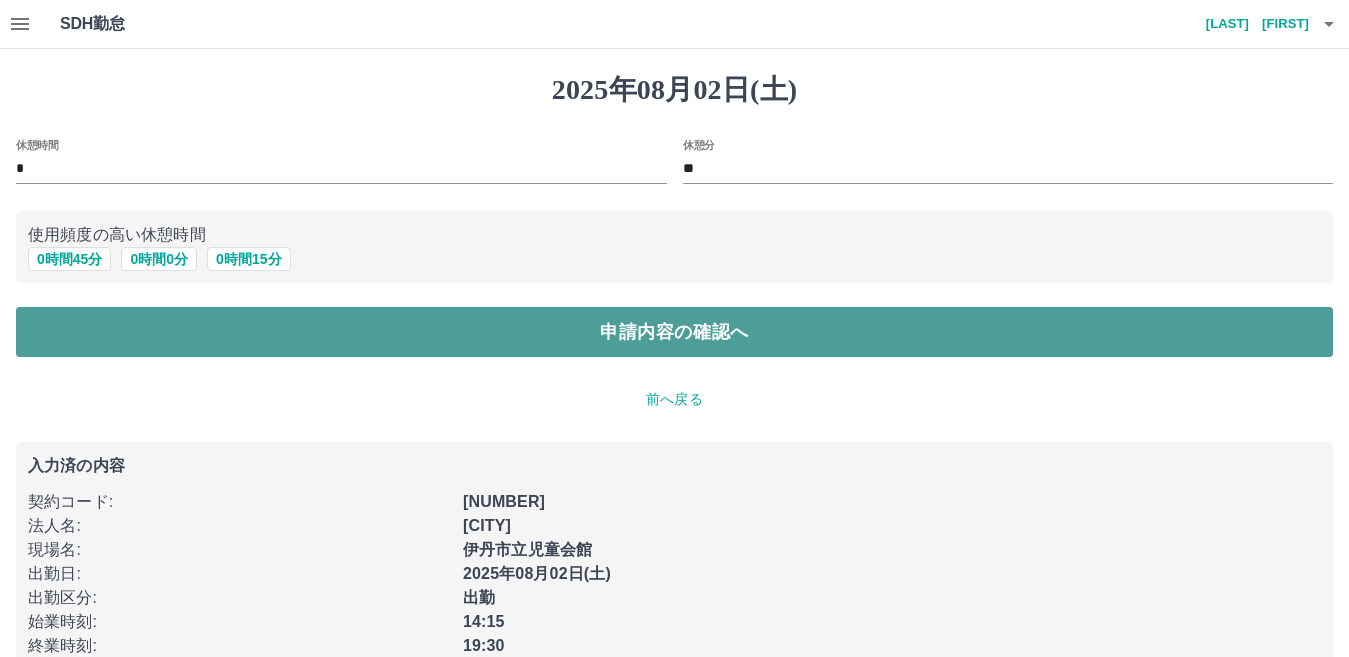click on "申請内容の確認へ" at bounding box center (674, 332) 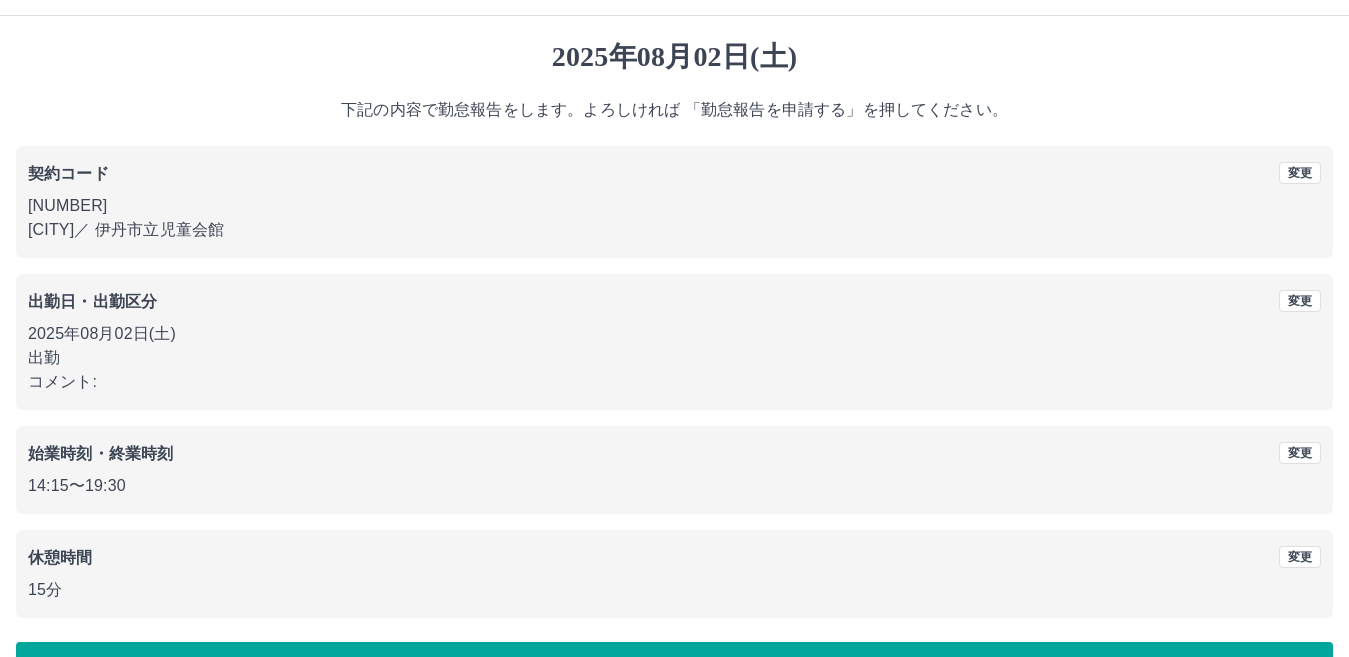 scroll, scrollTop: 91, scrollLeft: 0, axis: vertical 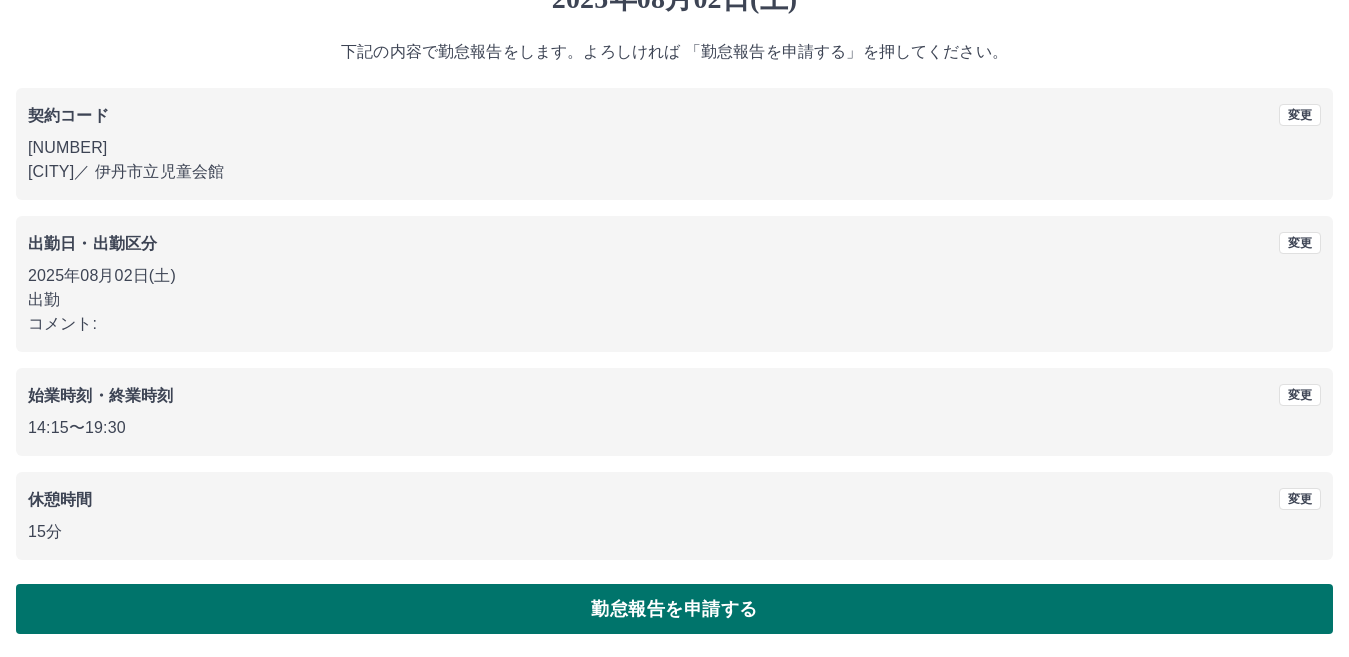 click on "勤怠報告を申請する" at bounding box center (674, 609) 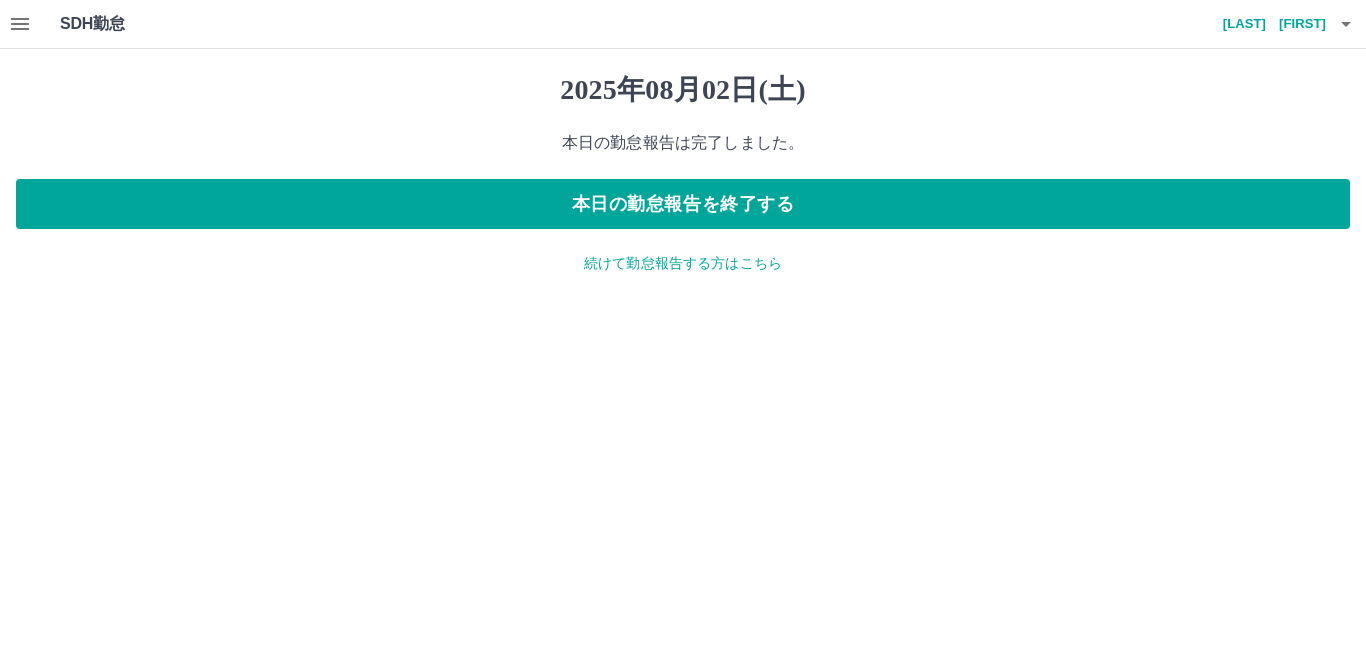 click 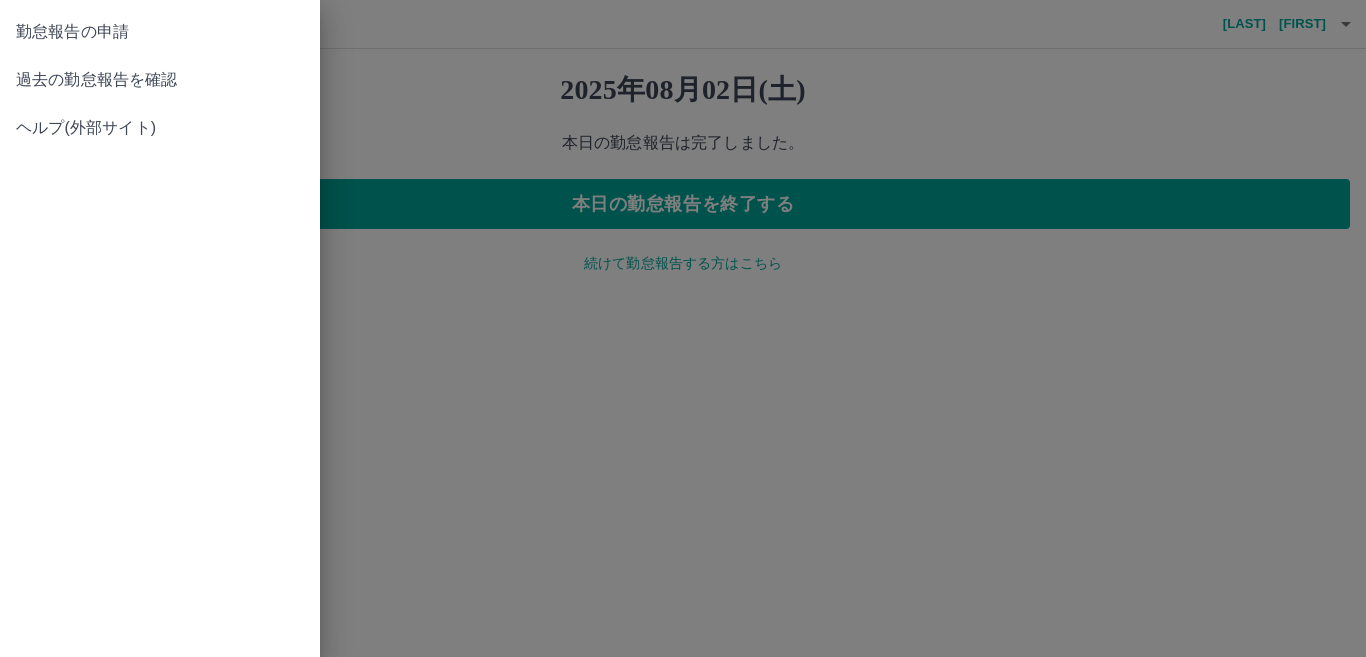 click on "過去の勤怠報告を確認" at bounding box center (160, 80) 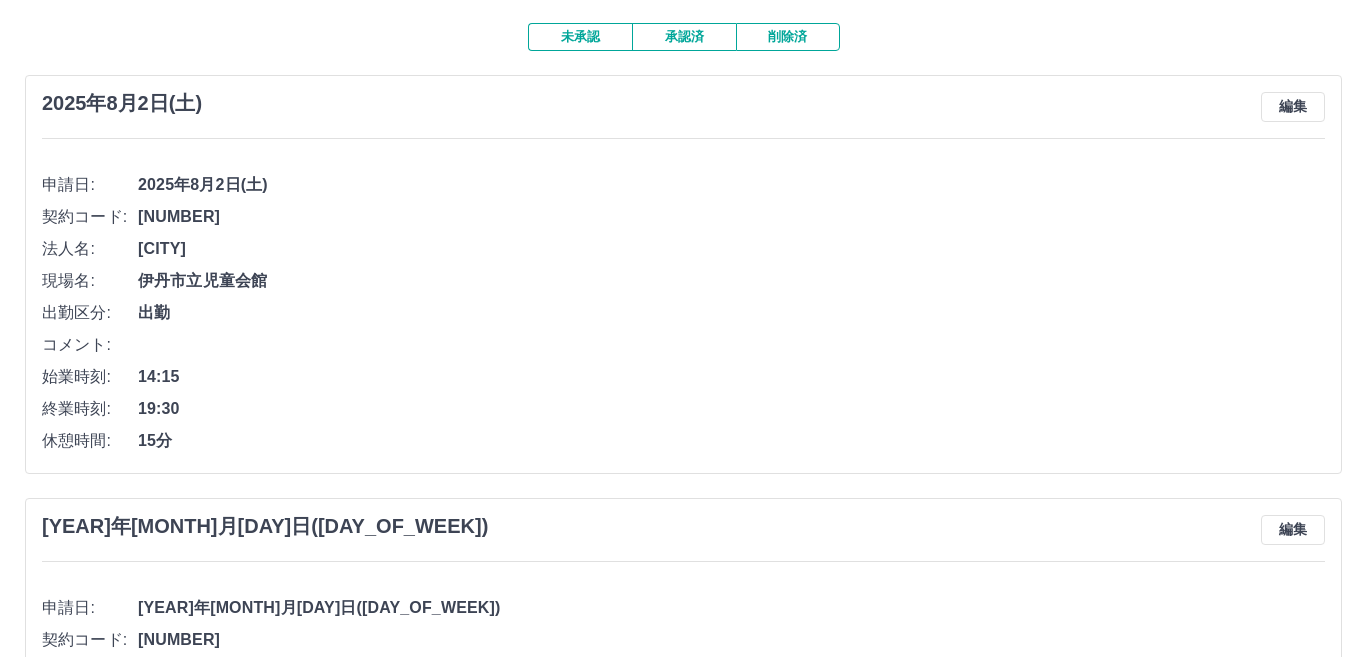 scroll, scrollTop: 0, scrollLeft: 0, axis: both 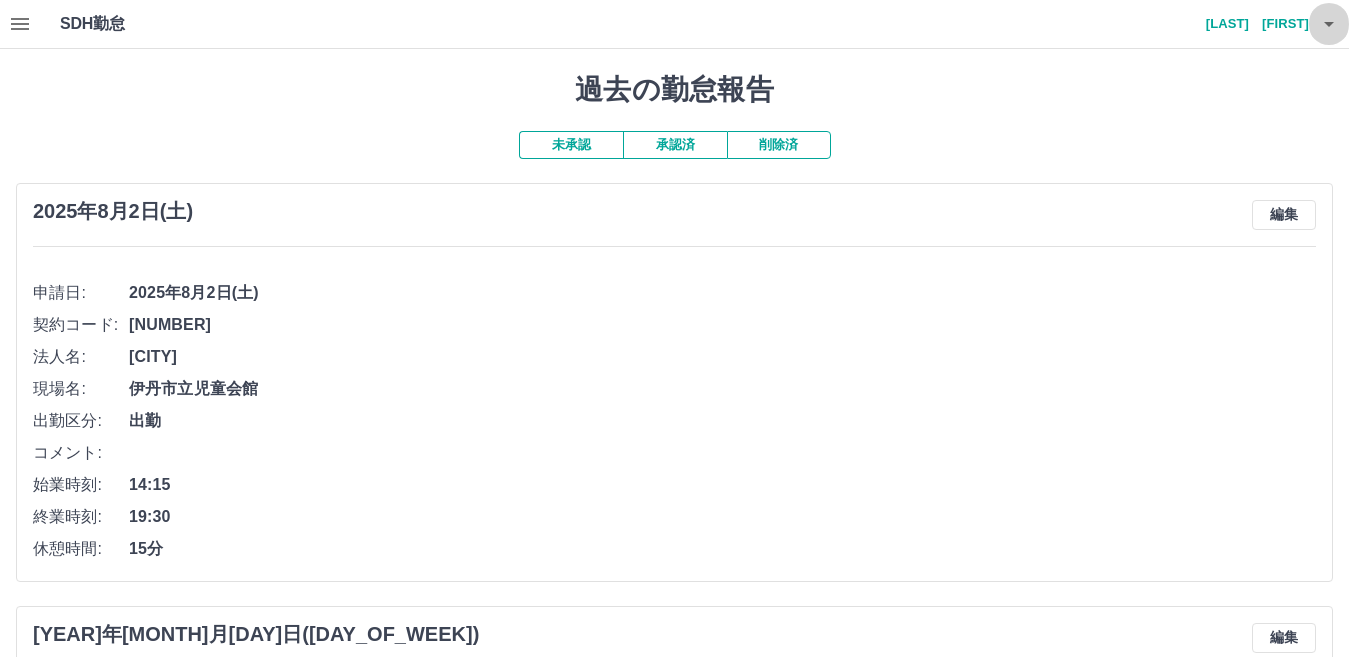 click 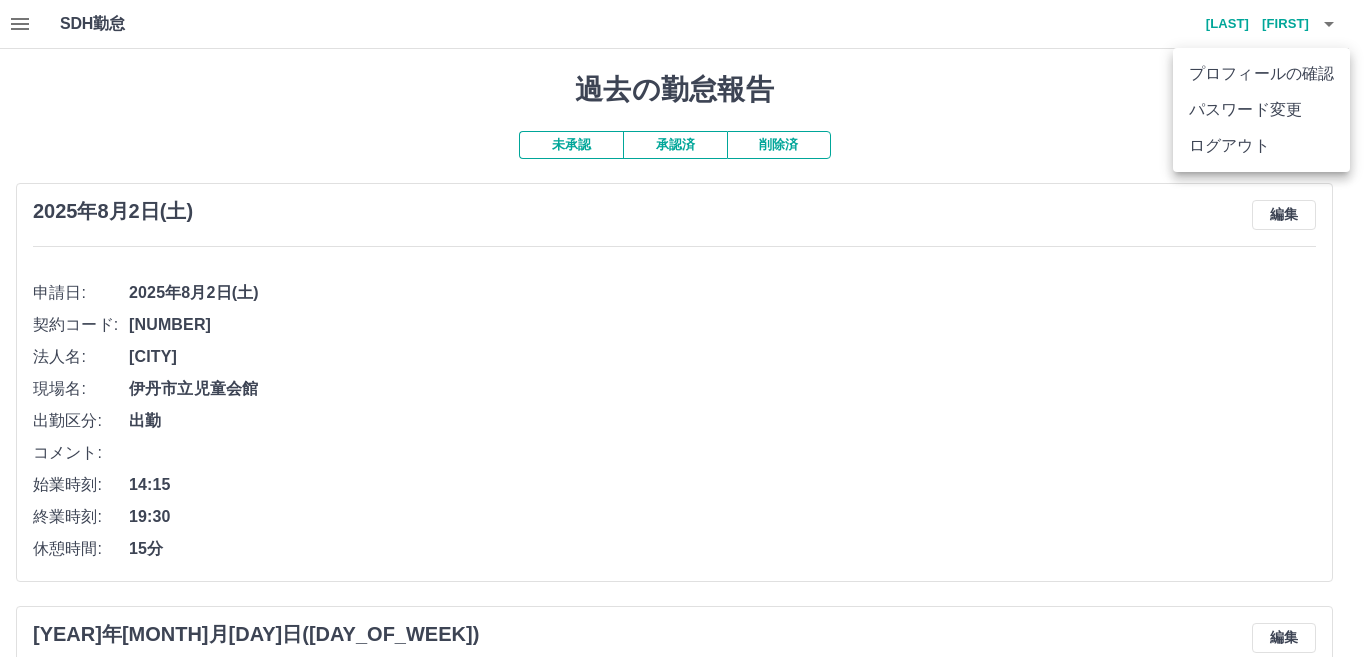 click on "ログアウト" at bounding box center [1261, 146] 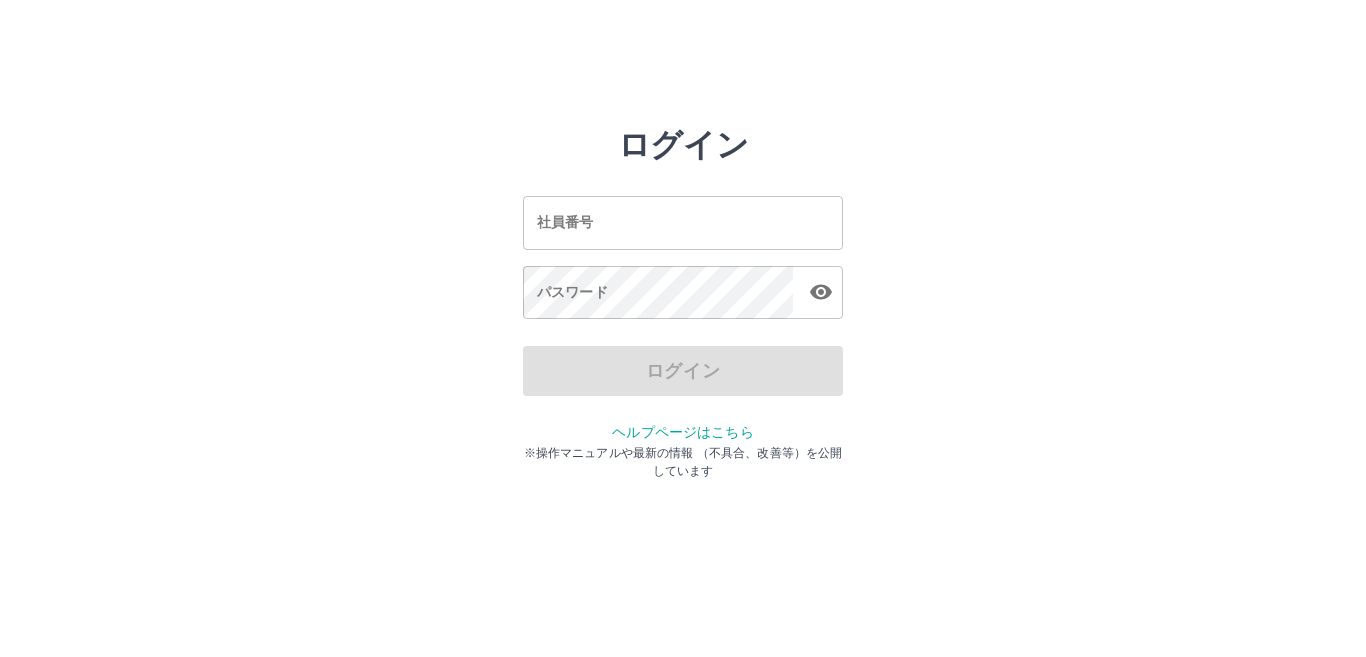 scroll, scrollTop: 0, scrollLeft: 0, axis: both 